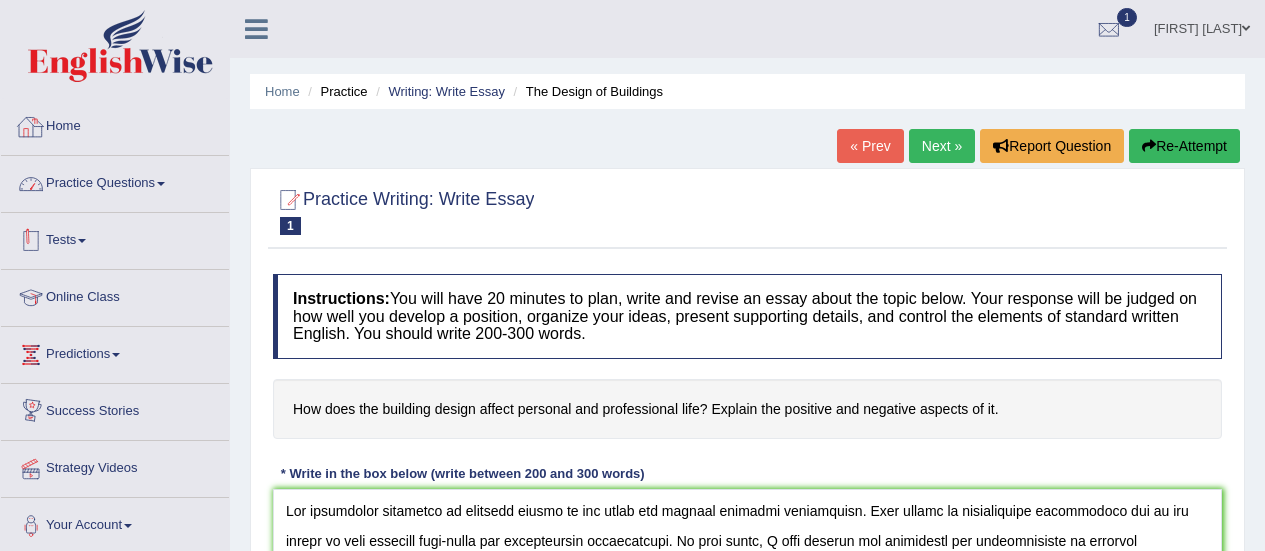 scroll, scrollTop: 0, scrollLeft: 0, axis: both 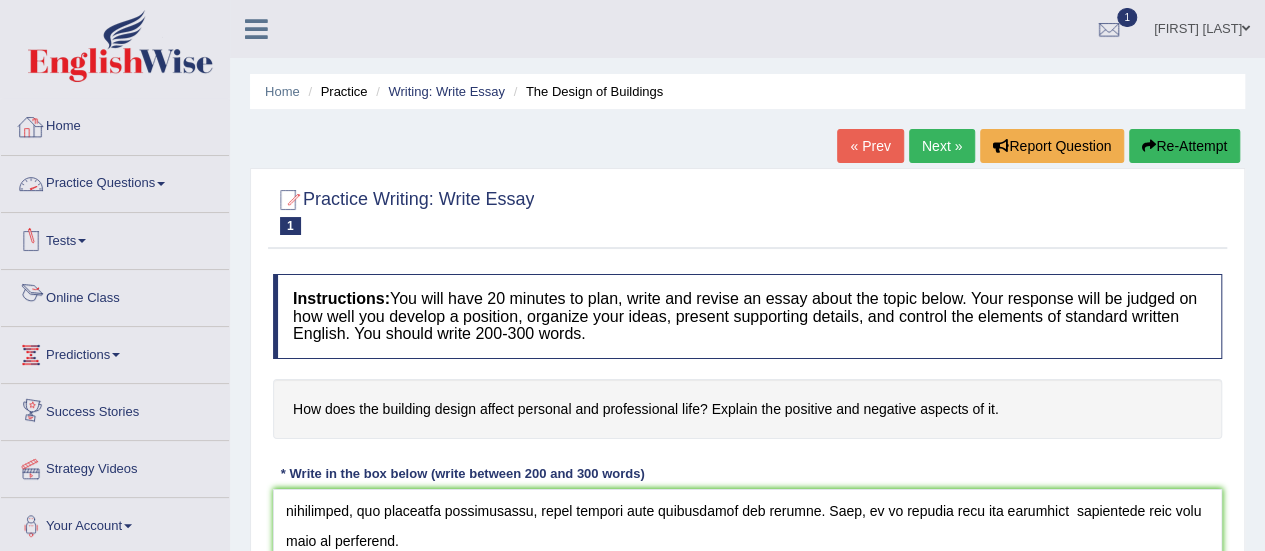 click on "Online Class" at bounding box center (115, 295) 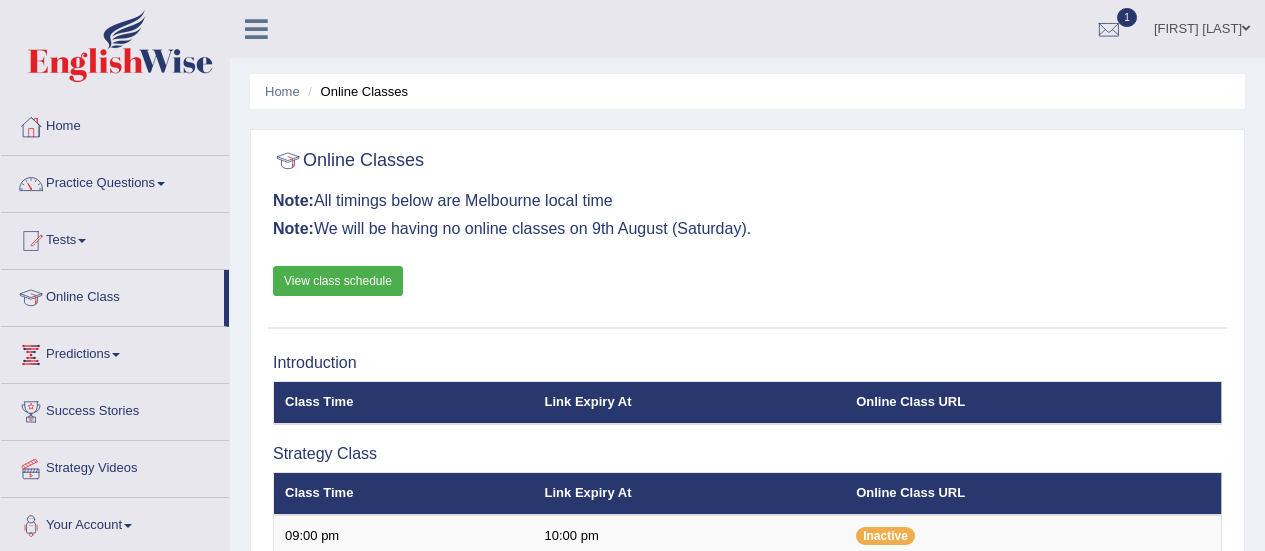 scroll, scrollTop: 0, scrollLeft: 0, axis: both 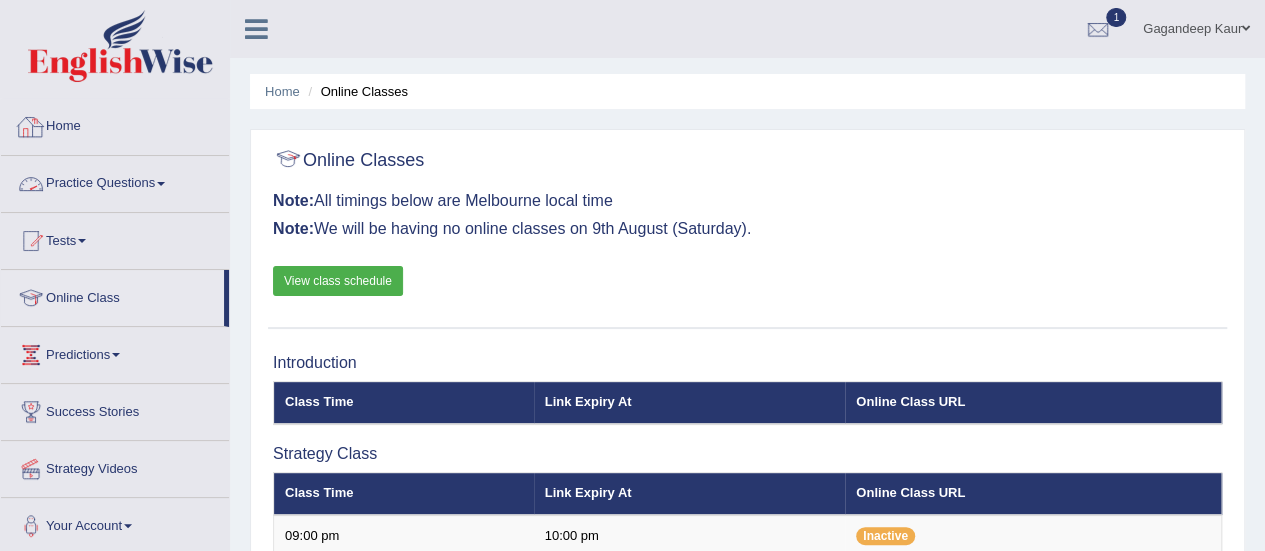click on "Home" at bounding box center [115, 124] 